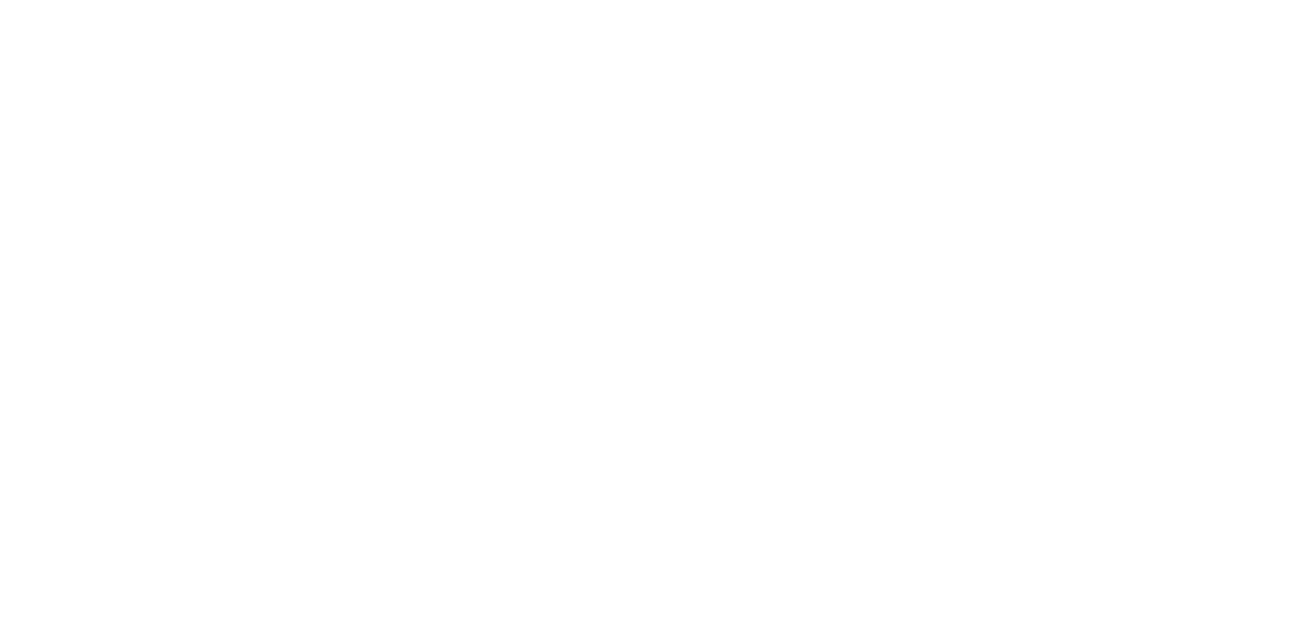 scroll, scrollTop: 0, scrollLeft: 0, axis: both 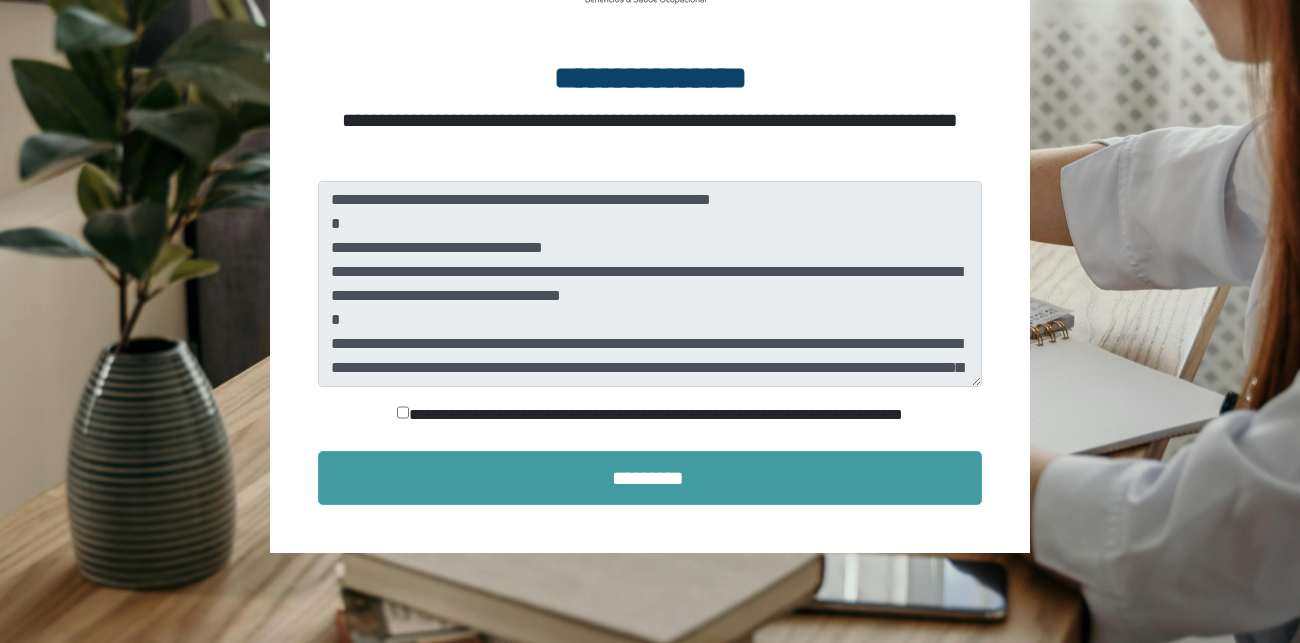 click on "*********" at bounding box center [650, 478] 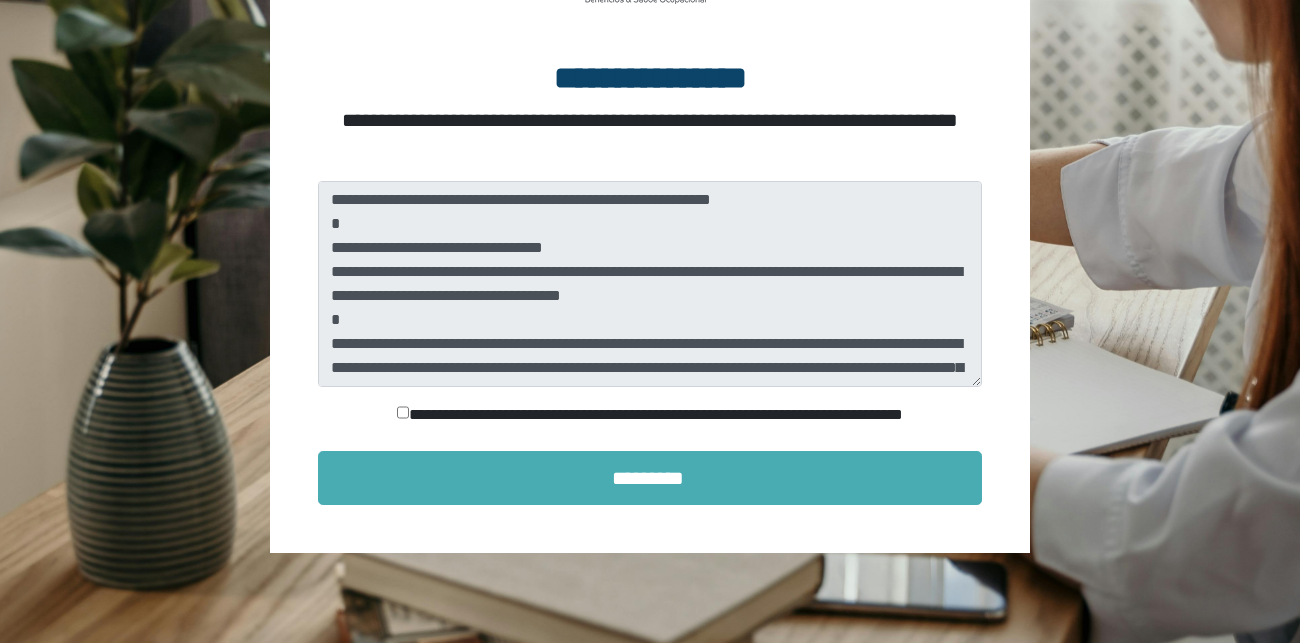 scroll, scrollTop: 98, scrollLeft: 0, axis: vertical 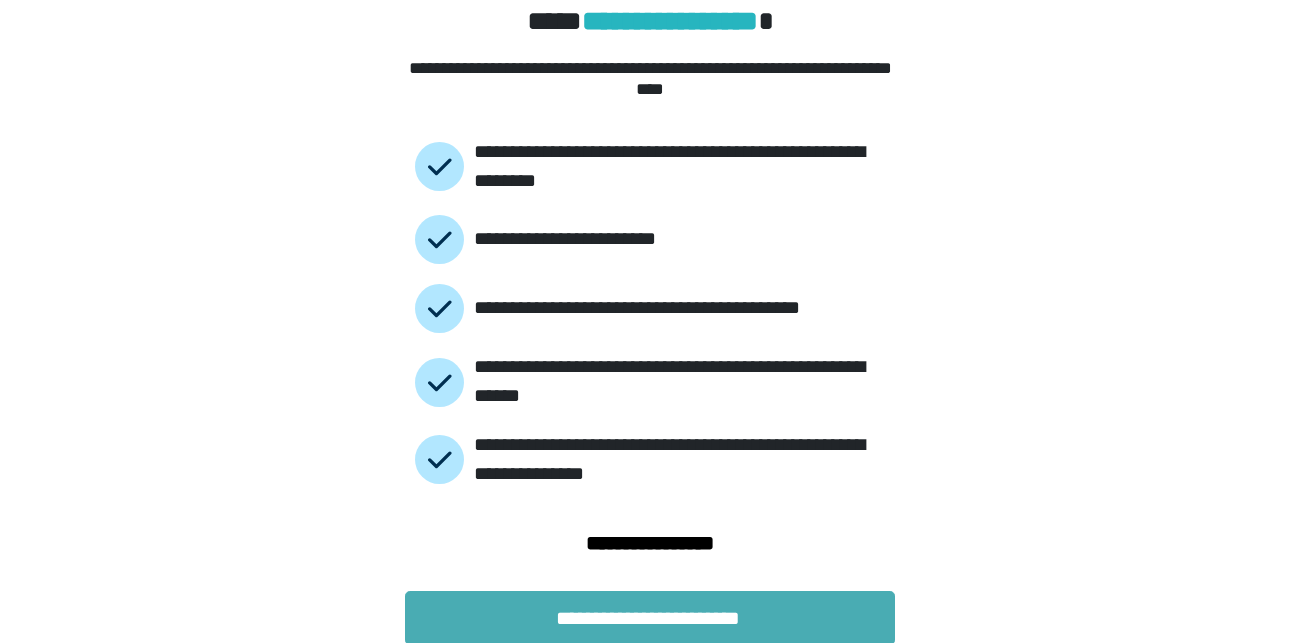 click on "**********" at bounding box center [650, 618] 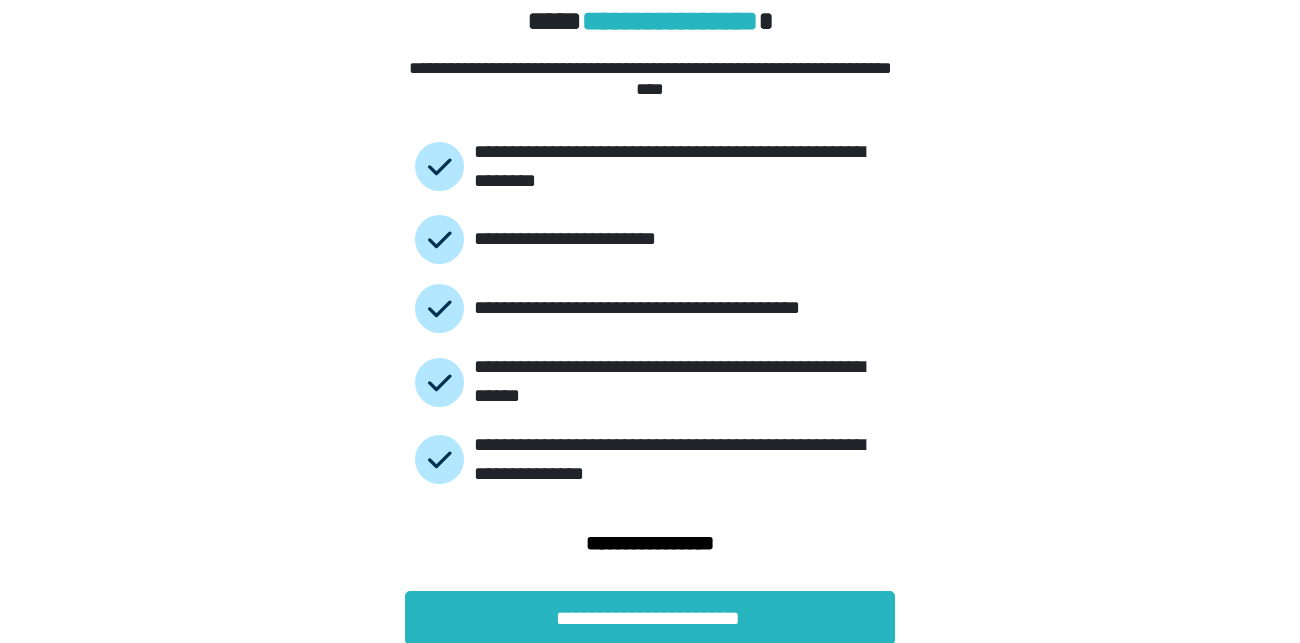 scroll, scrollTop: 0, scrollLeft: 0, axis: both 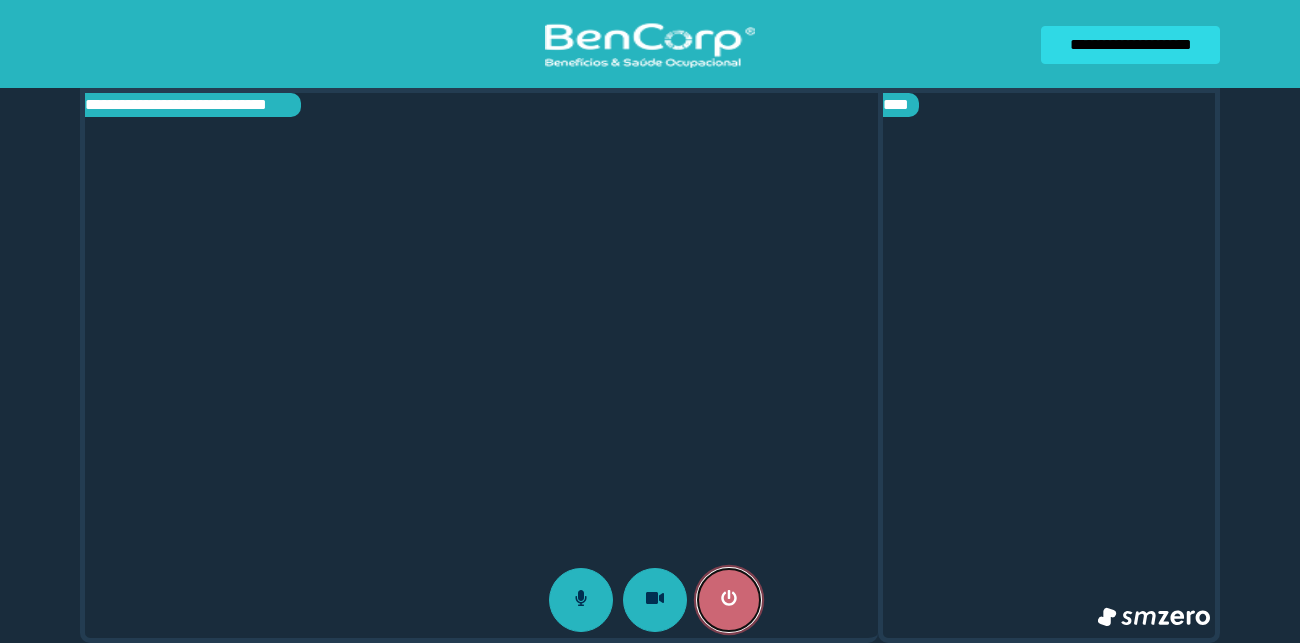 click 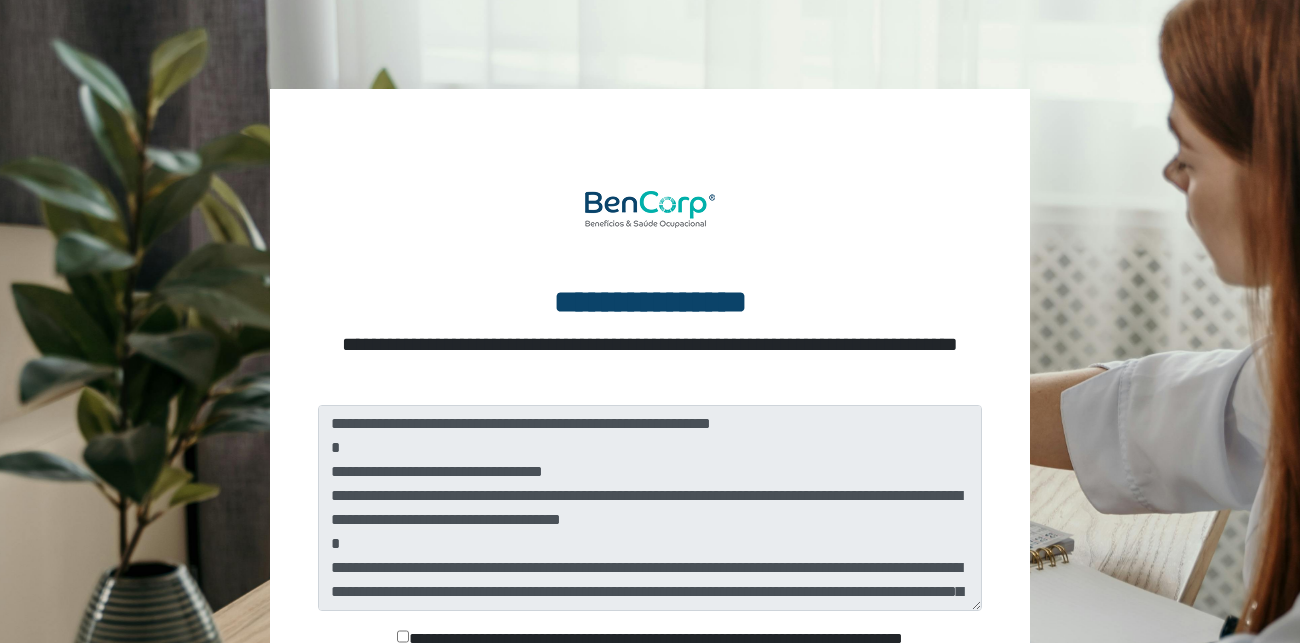scroll, scrollTop: 4, scrollLeft: 0, axis: vertical 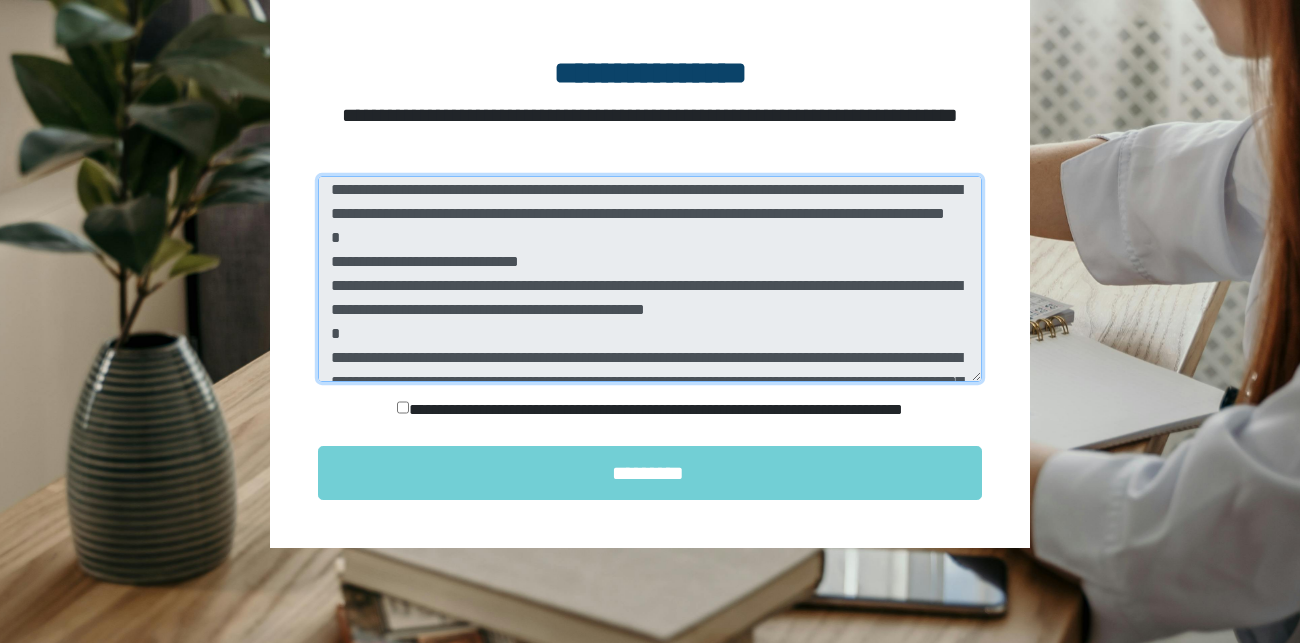 click at bounding box center [650, 279] 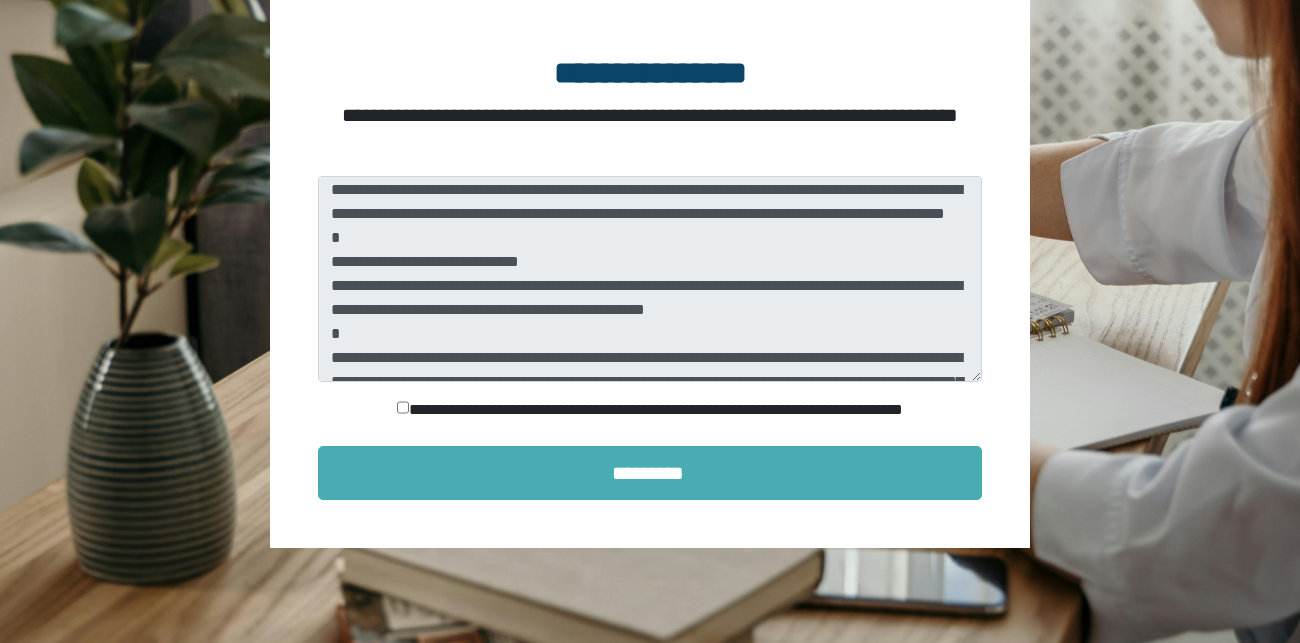 click on "*********" at bounding box center (650, 473) 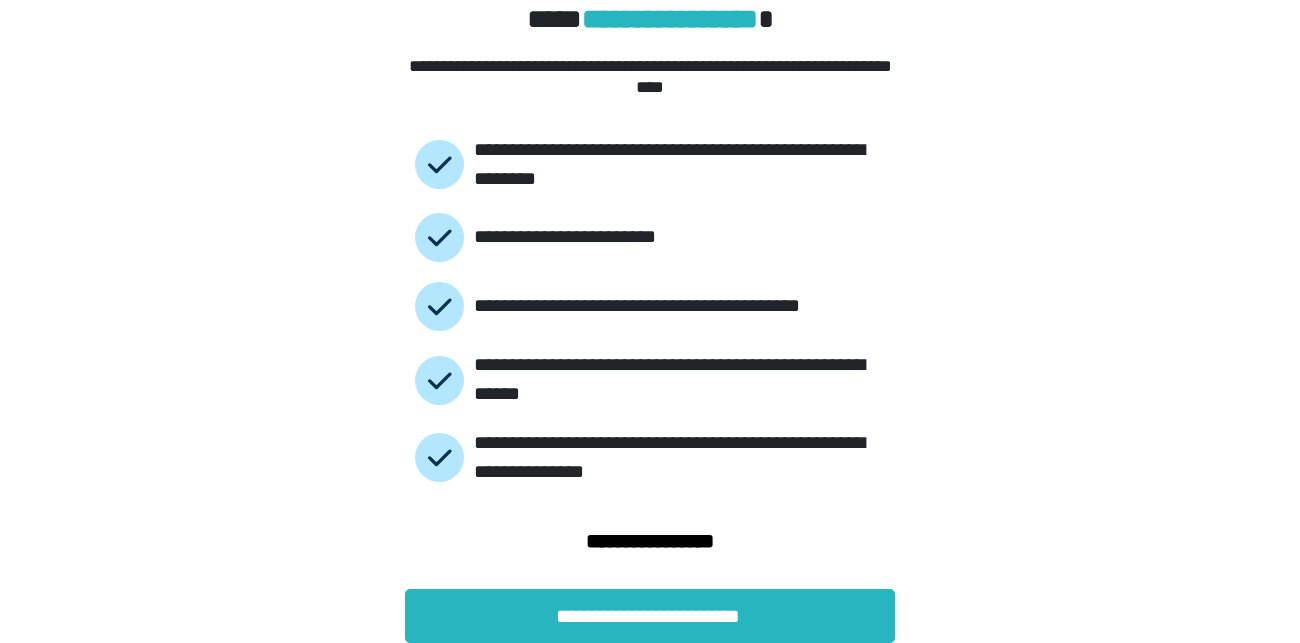 scroll, scrollTop: 98, scrollLeft: 0, axis: vertical 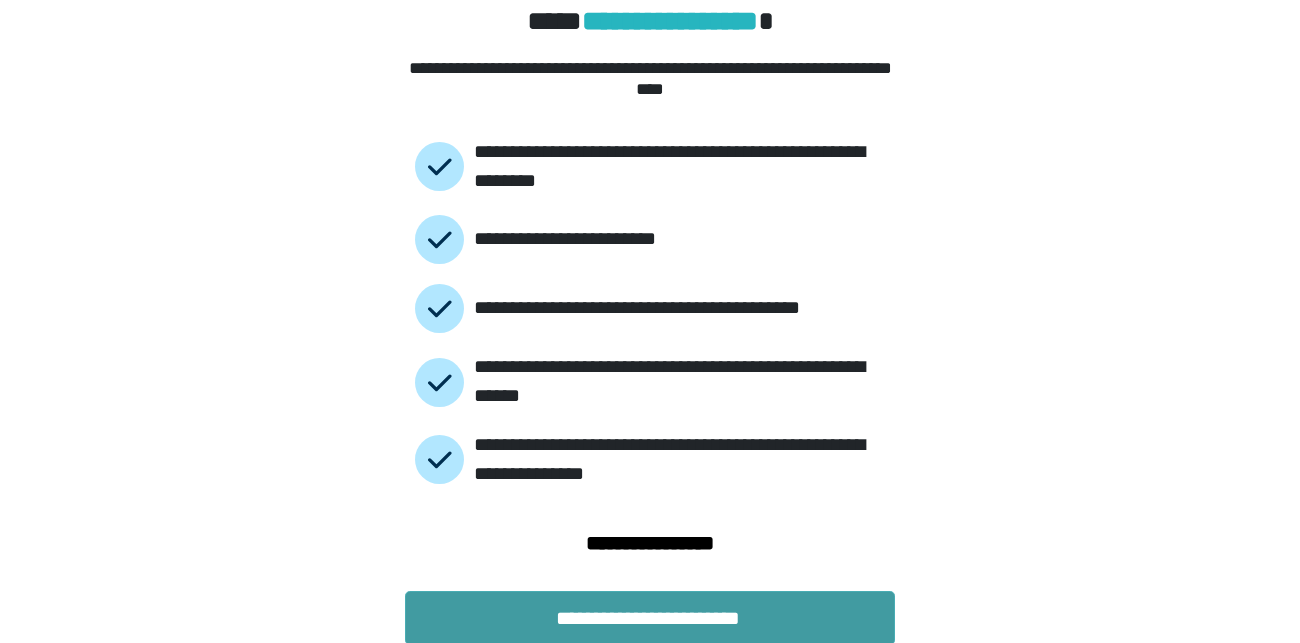 click on "**********" at bounding box center [650, 618] 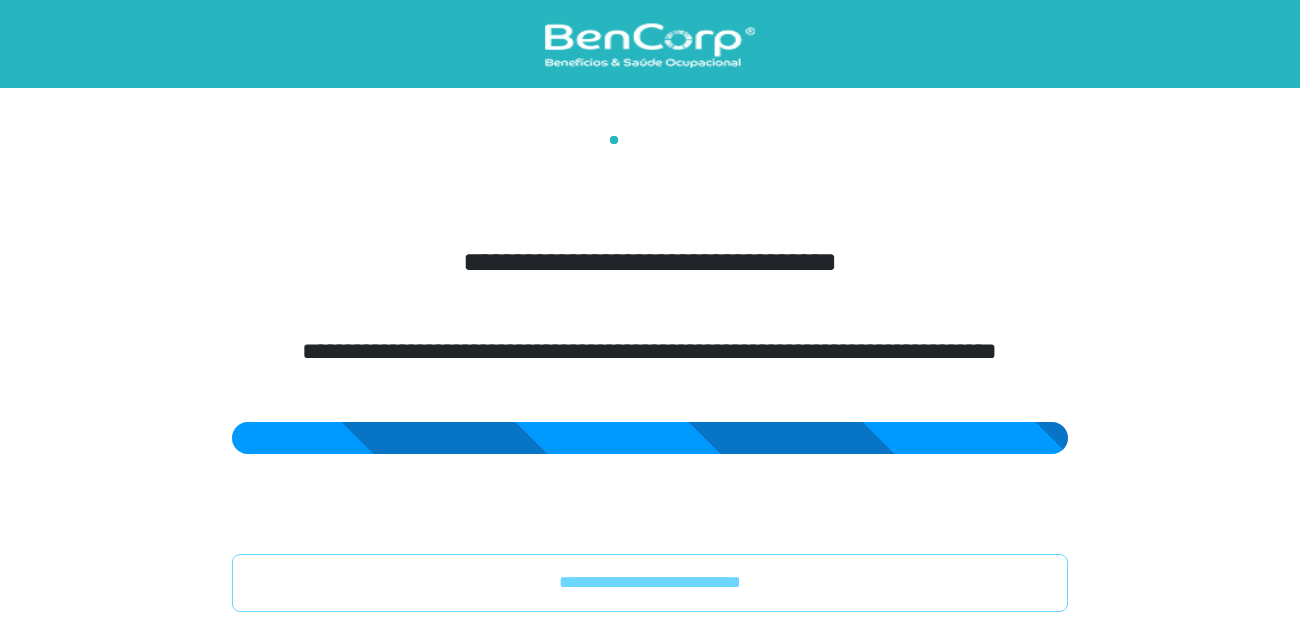 scroll, scrollTop: 0, scrollLeft: 0, axis: both 